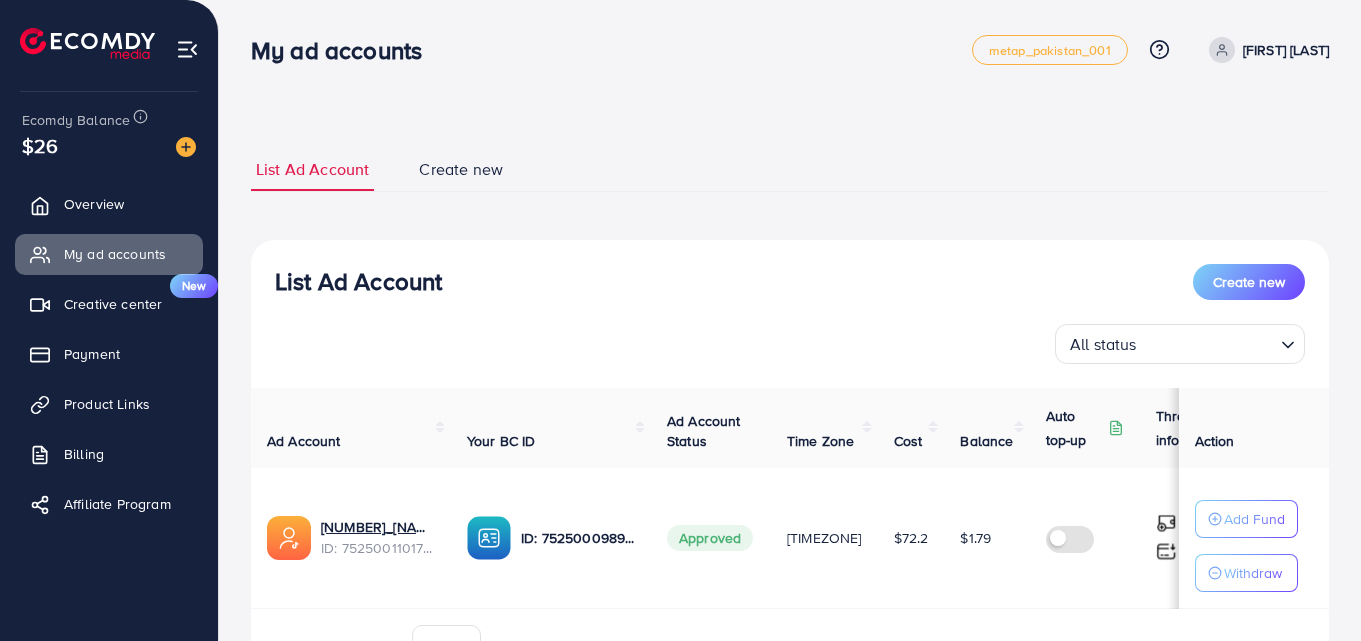 scroll, scrollTop: 0, scrollLeft: 0, axis: both 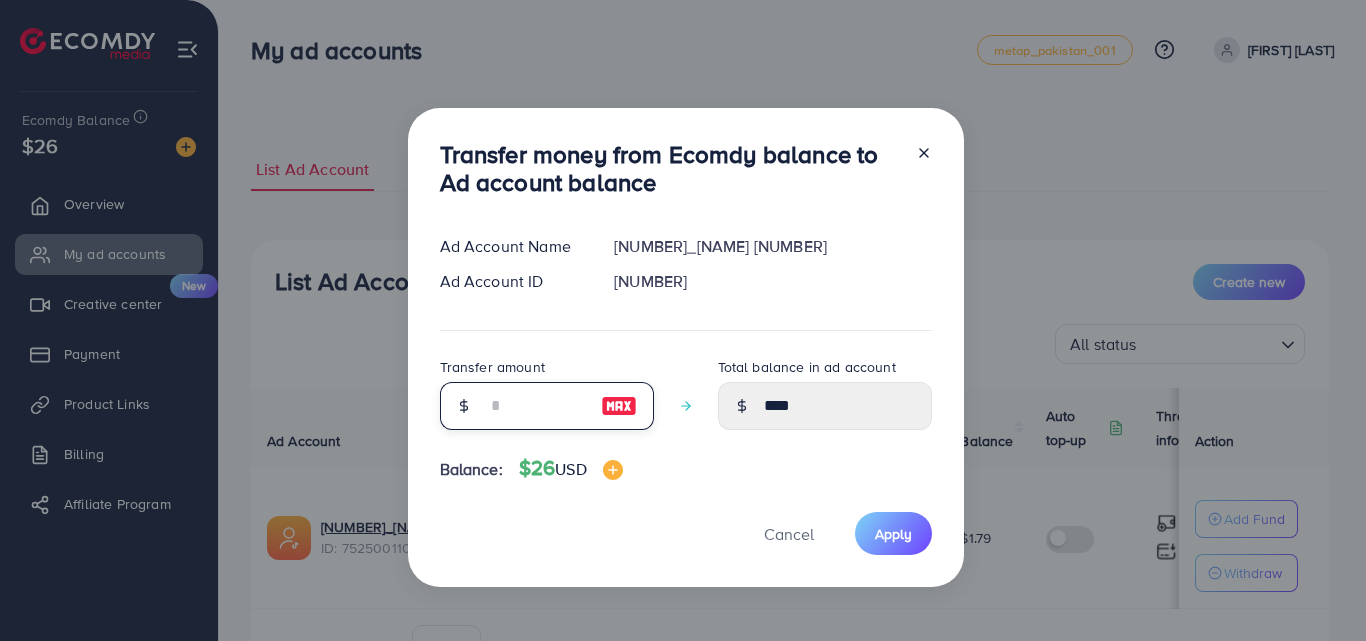 click at bounding box center (536, 406) 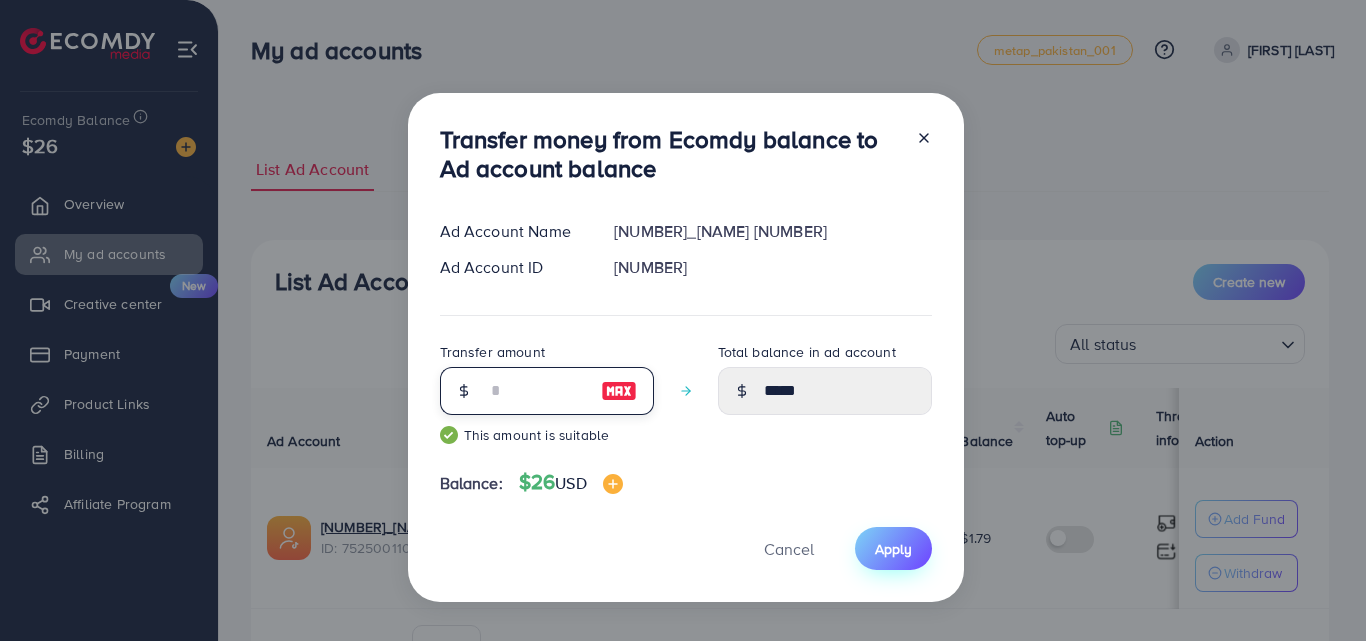 type on "**" 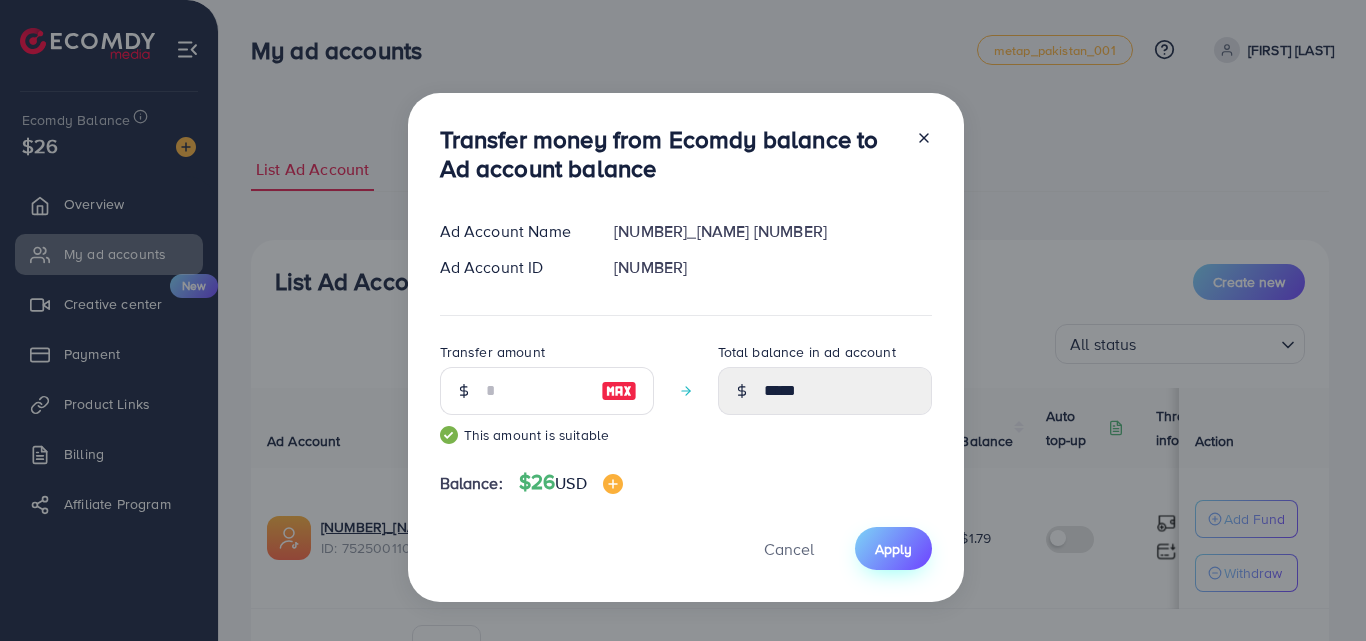 click on "Apply" at bounding box center (893, 549) 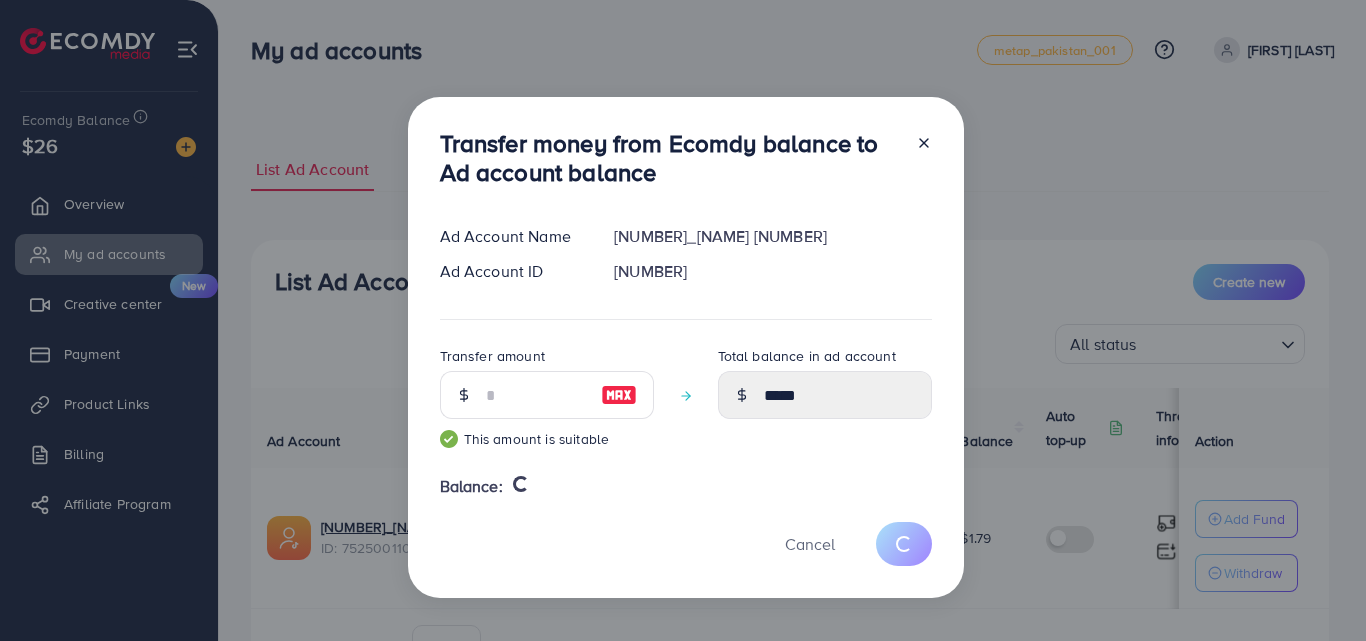 type 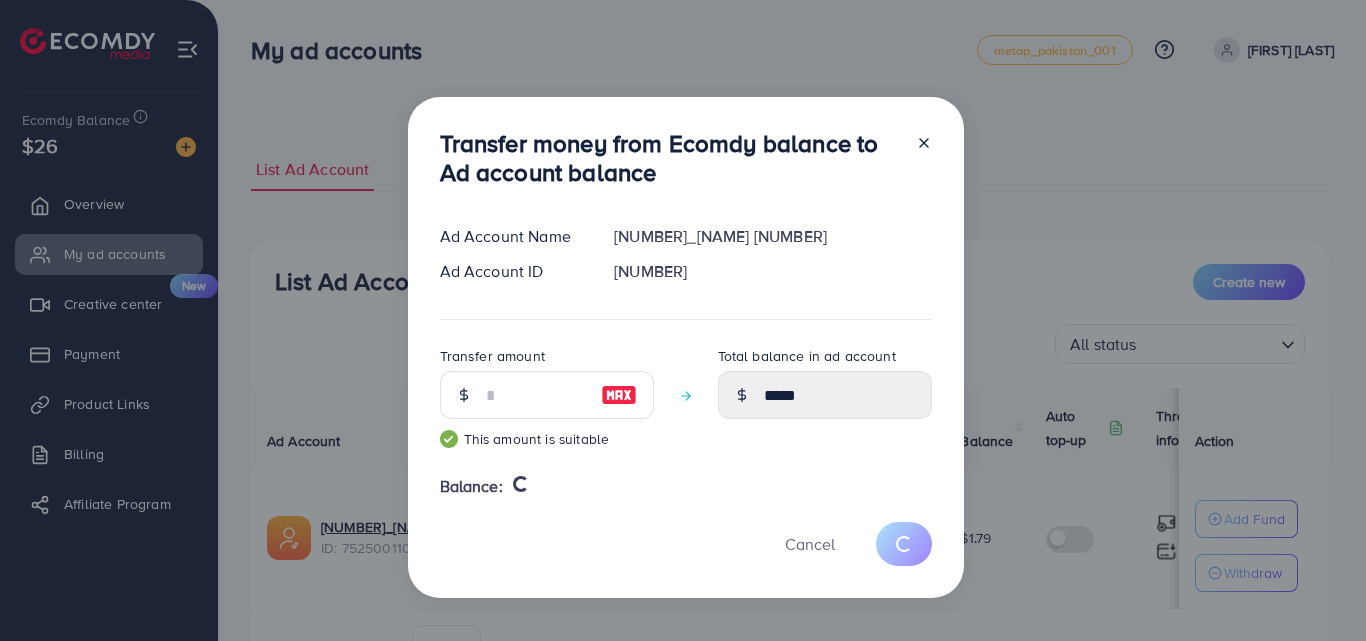 type on "****" 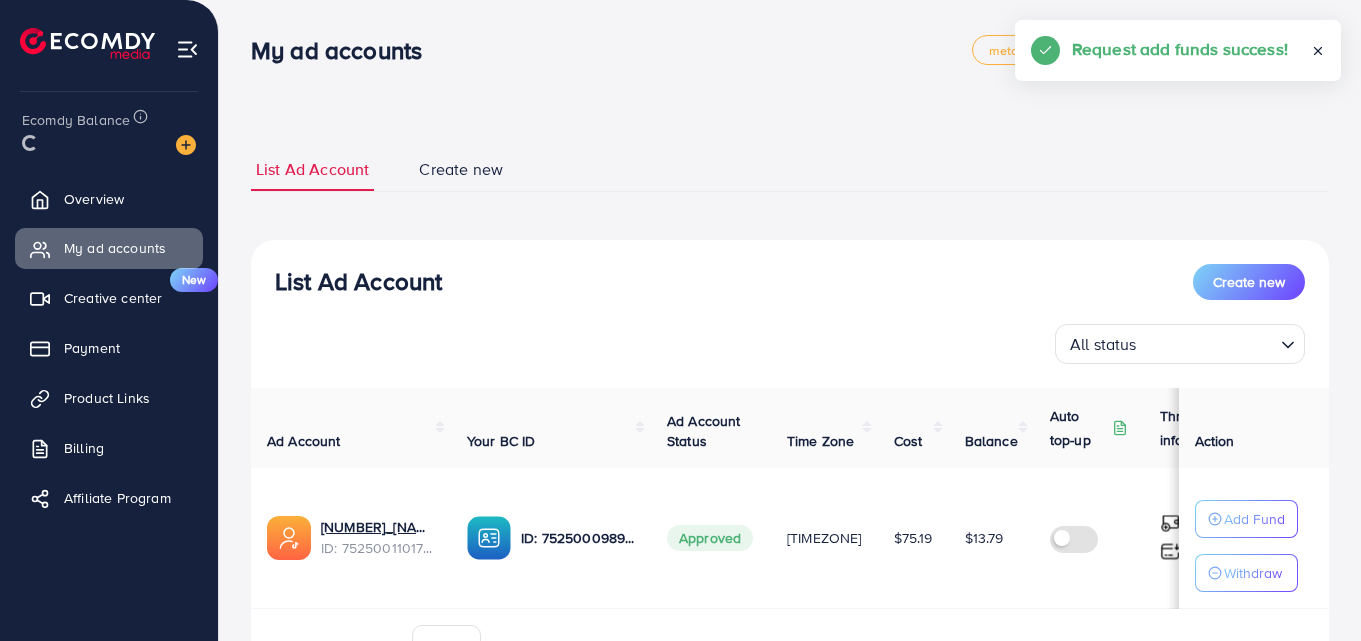 click on "Ad Account Your BC ID Ad Account Status Time Zone Cost Balance Auto top-up Threshold information Action            1030543_shan gabool 122_1752050866845  ID: 7525001101710884865 ID: 7525000989427499024  Approved   Asia/Karachi   $75.19   $13.79   $ ---   $ ---   Add Fund   Withdraw           Account per page  ** ** ** ***  Showing 1 To 10 of 1 account(s)" at bounding box center (790, 530) 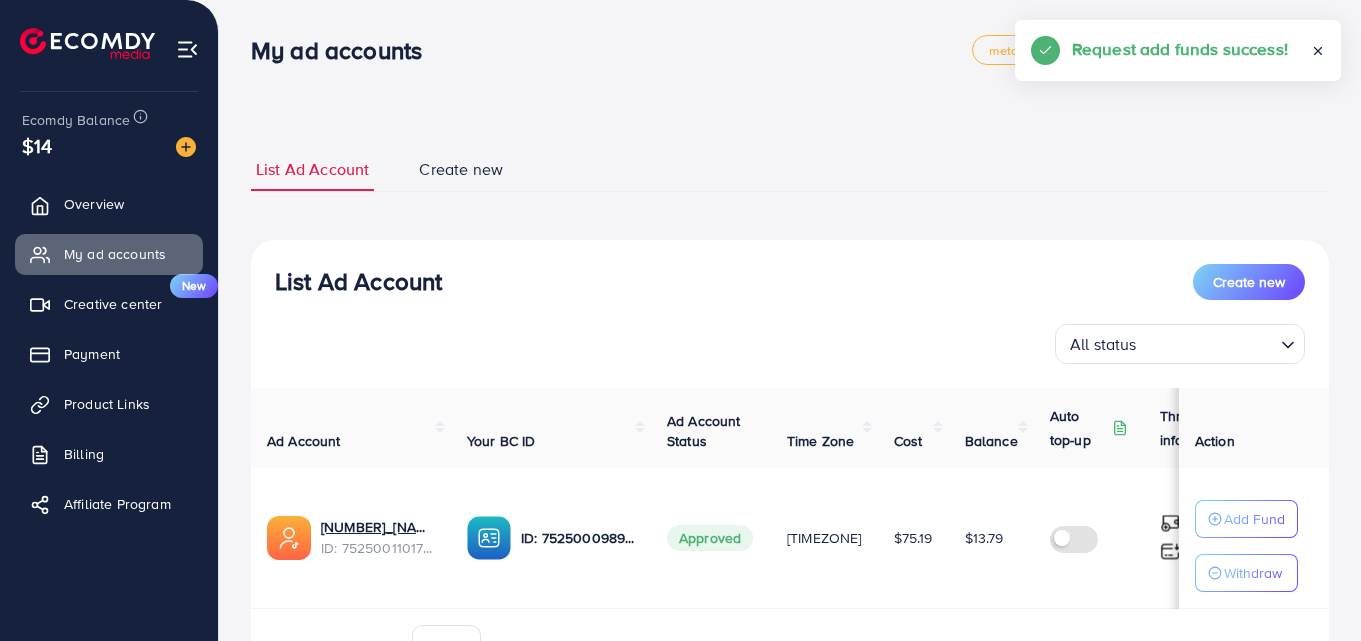 click on "Withdraw" at bounding box center [1253, 573] 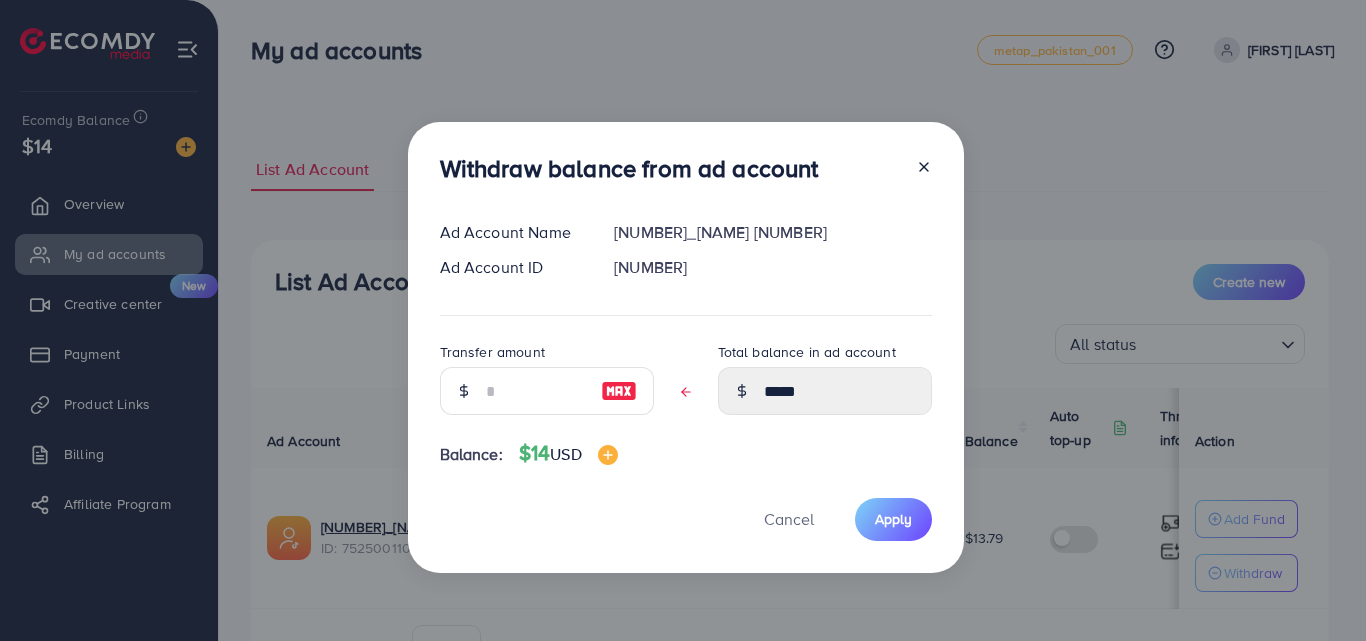 click at bounding box center [463, 391] 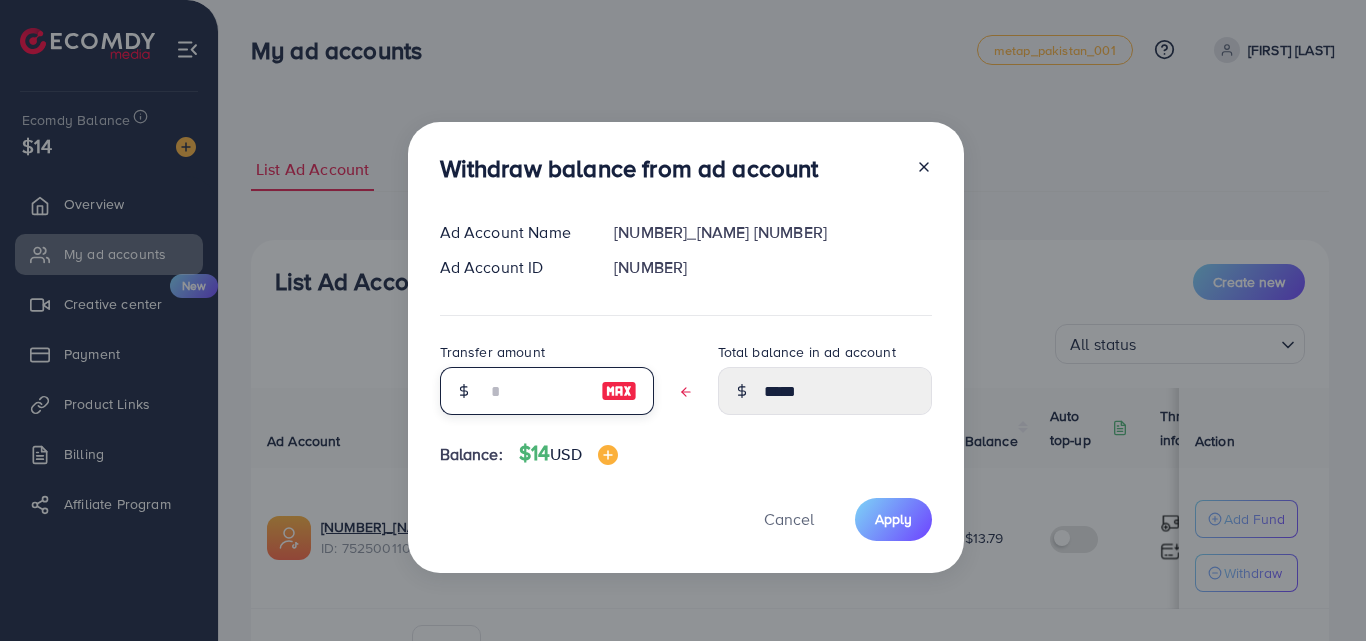 click at bounding box center (536, 391) 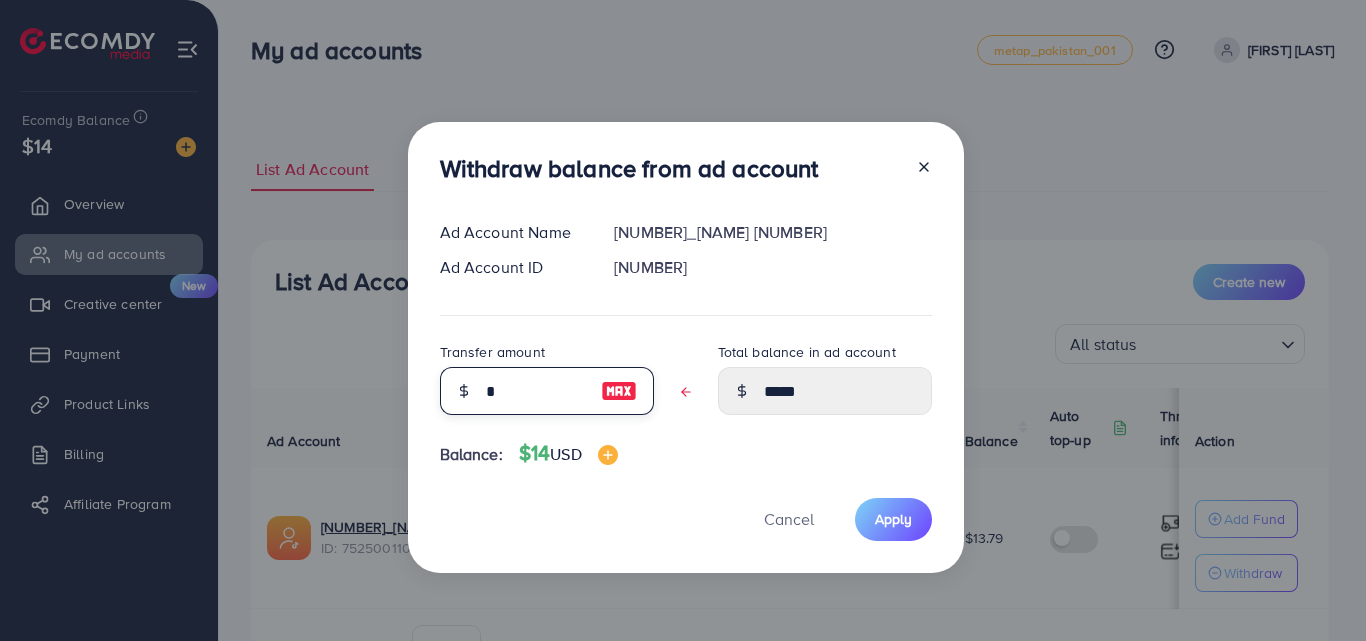 type on "*****" 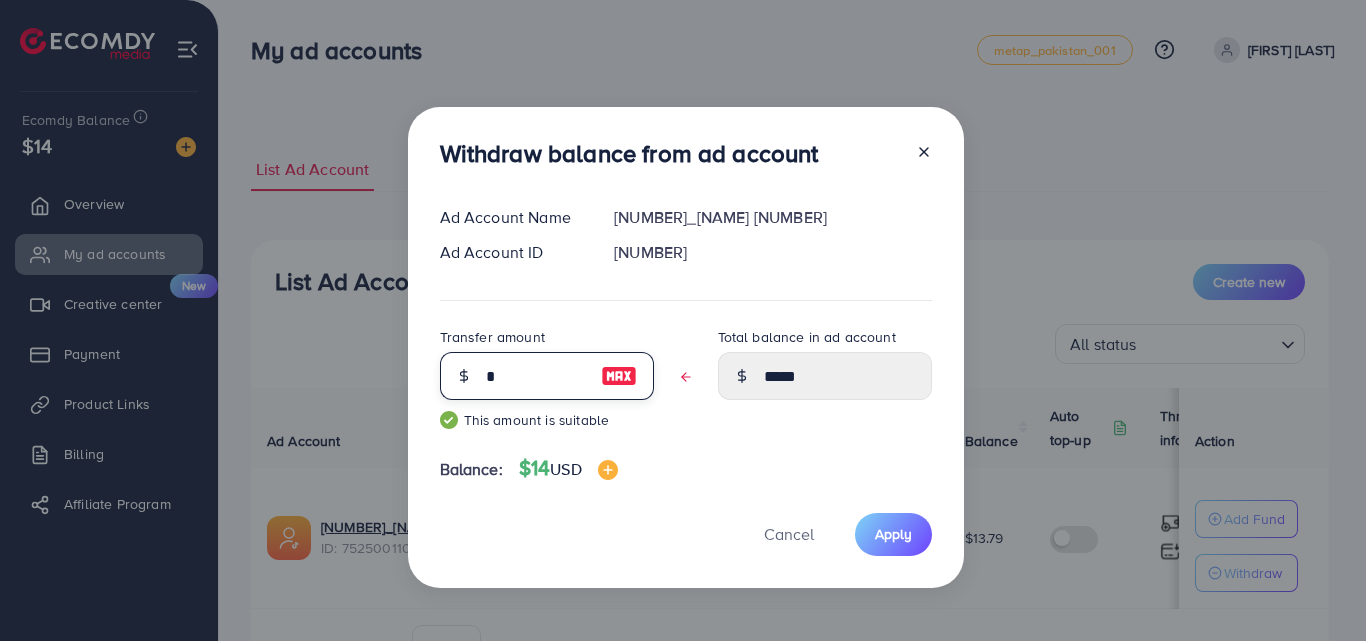 type on "**" 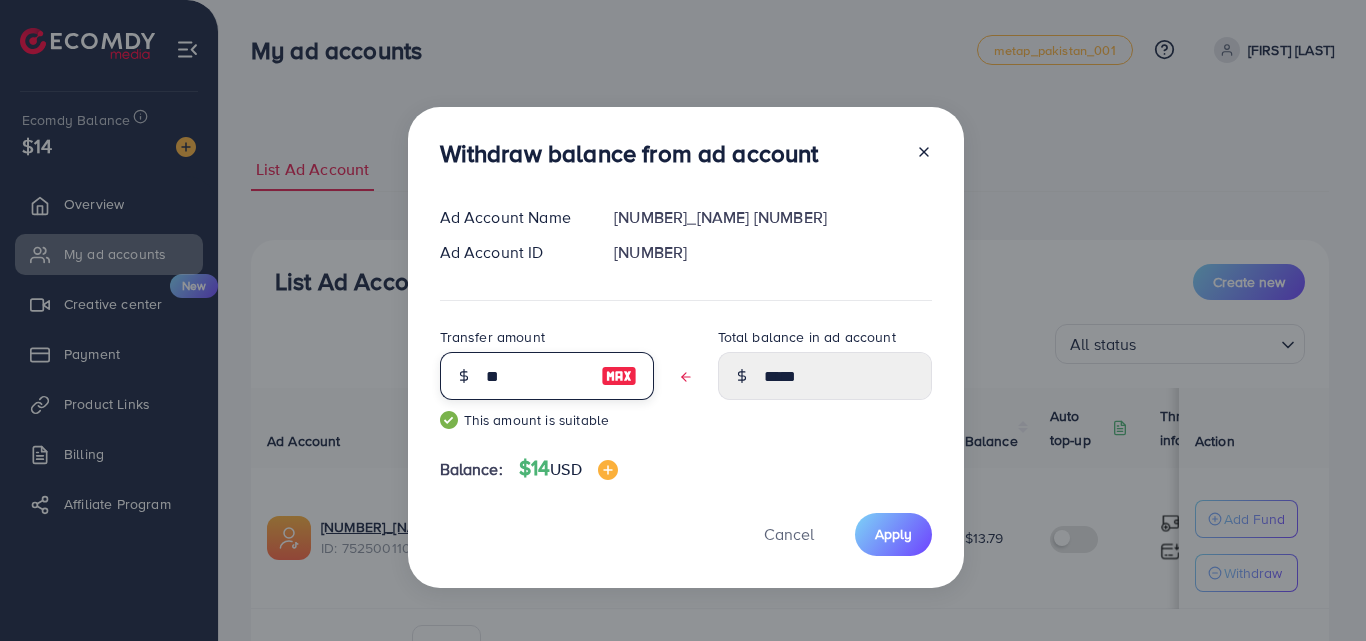 type on "****" 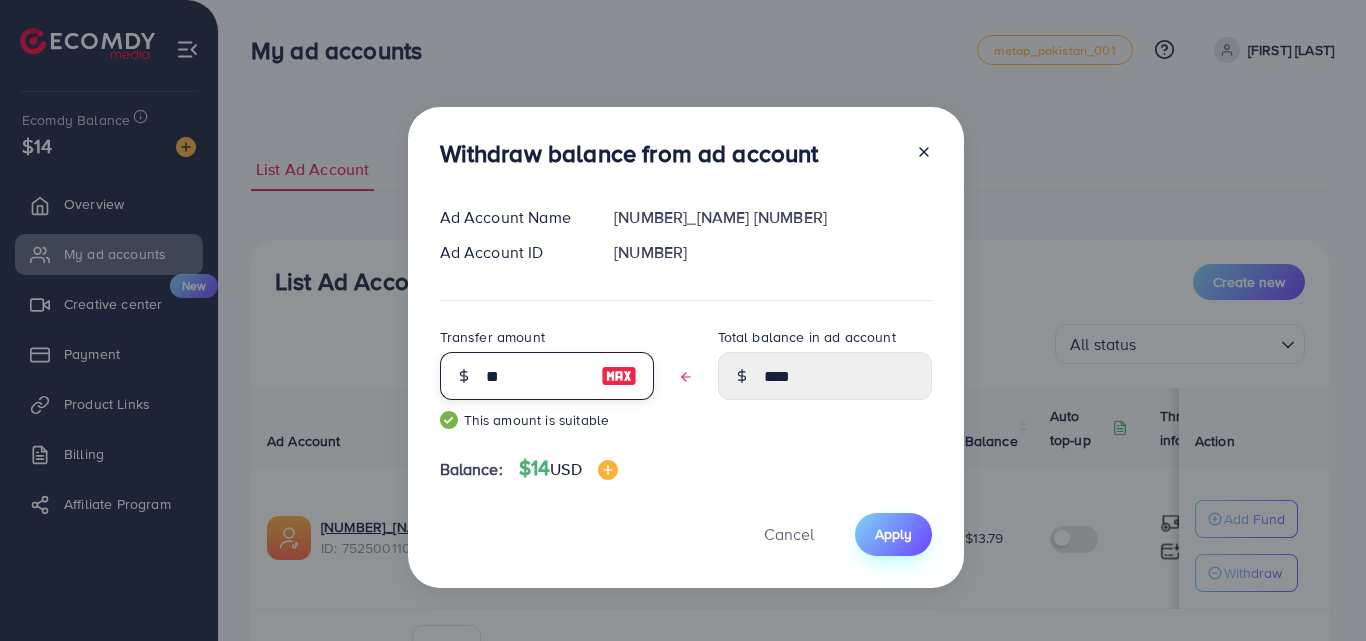 type on "**" 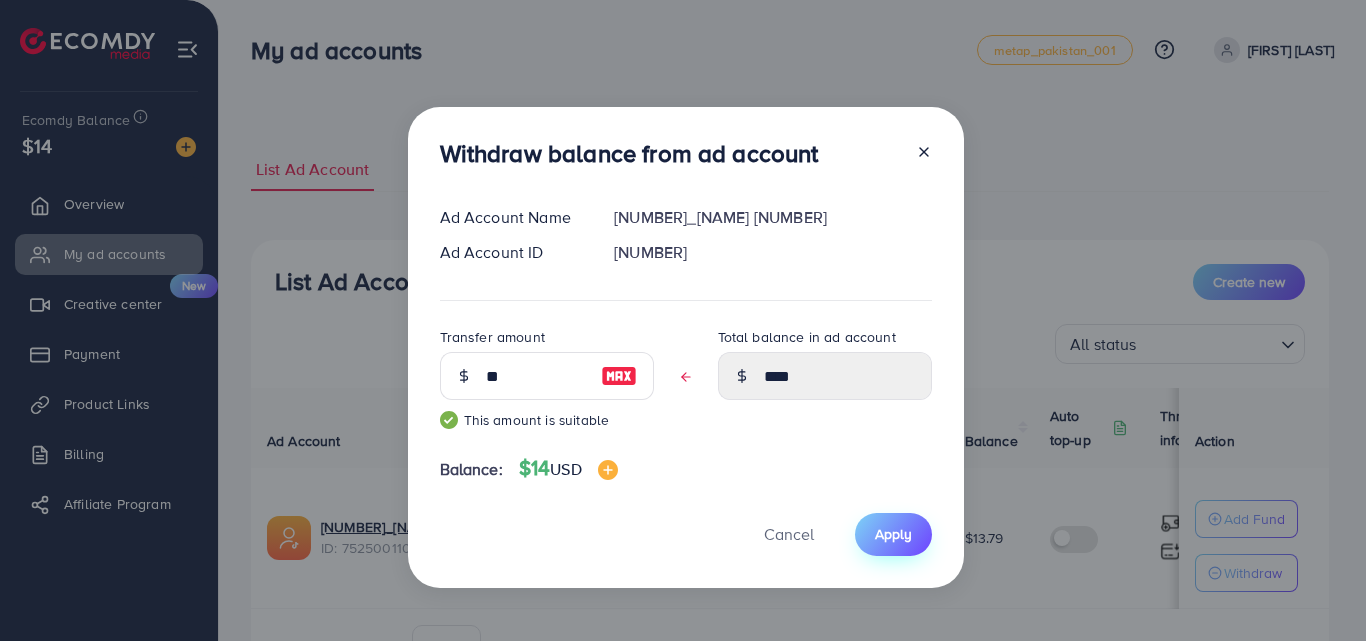 click on "Apply" at bounding box center (893, 534) 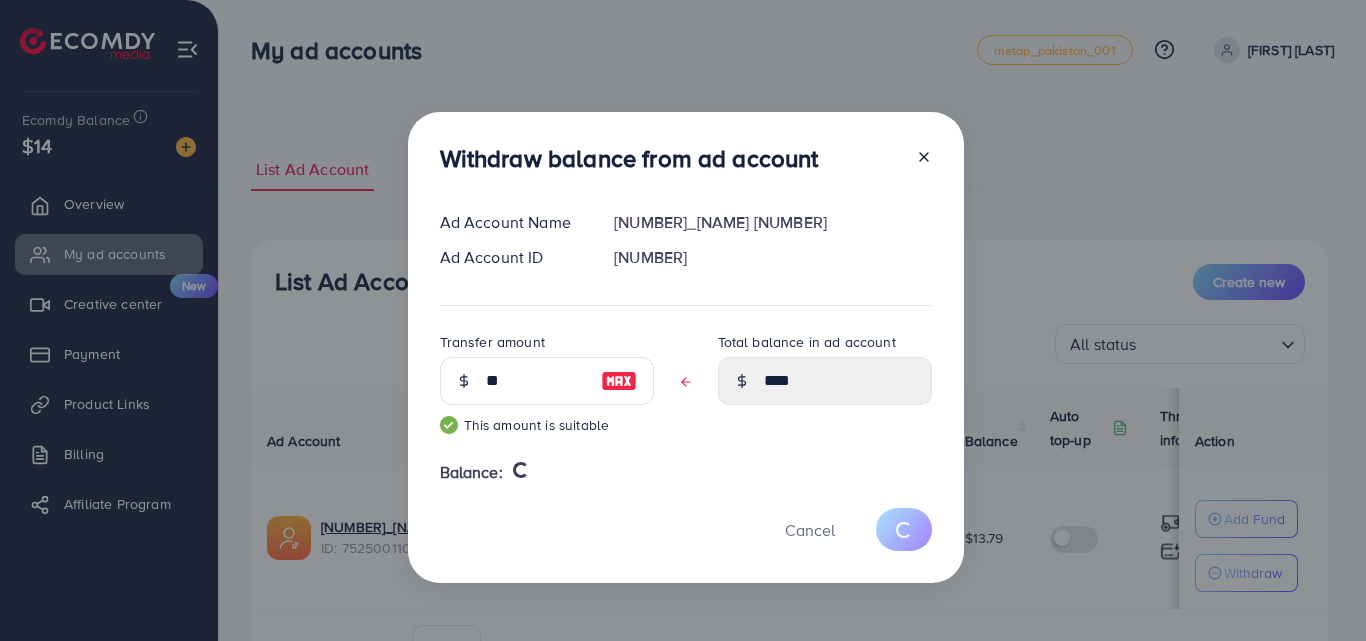type 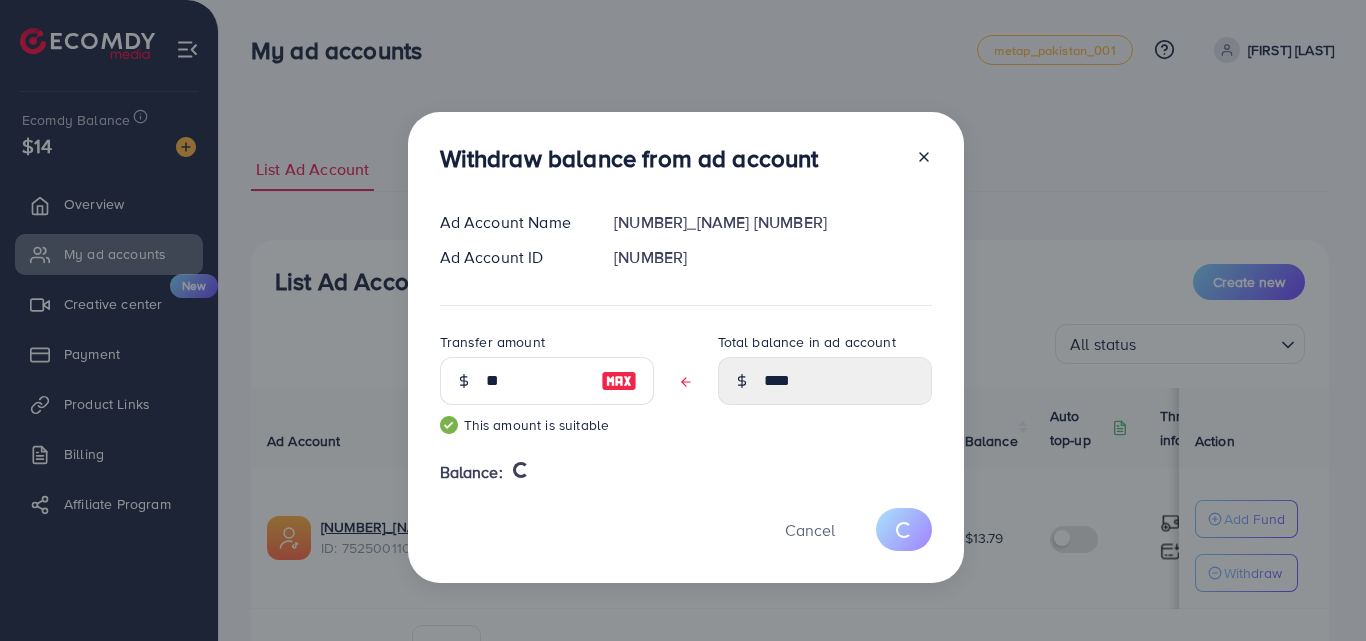 type on "*****" 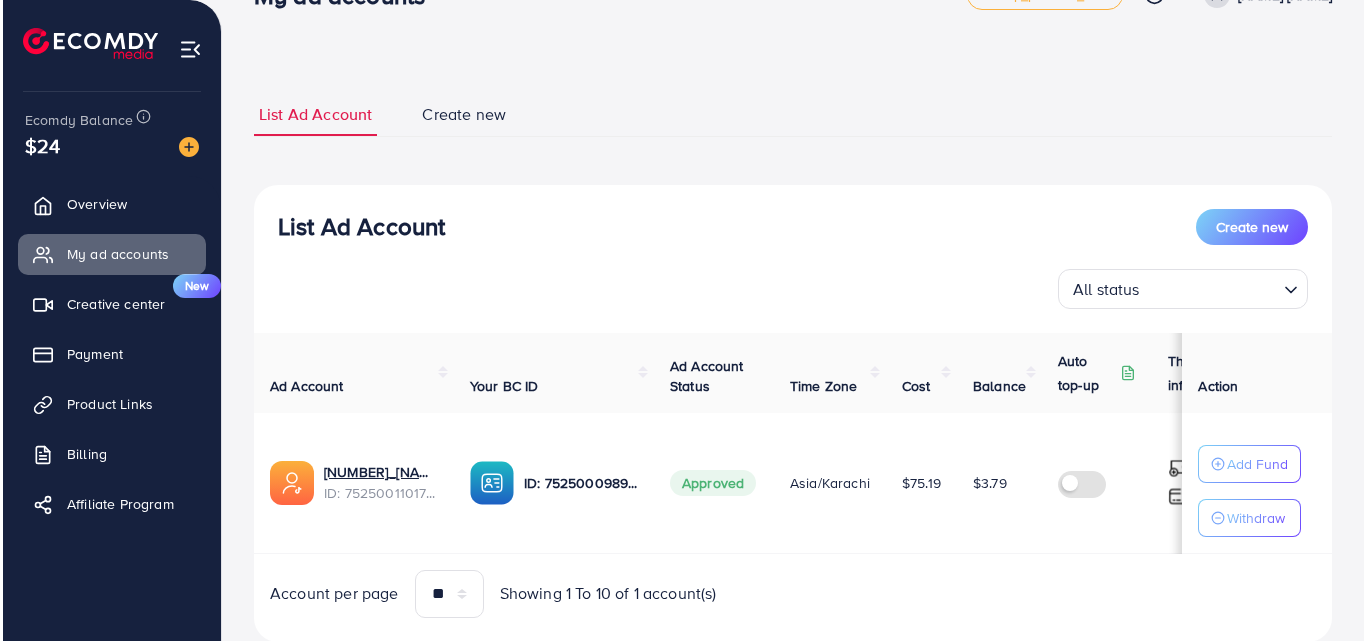 scroll, scrollTop: 0, scrollLeft: 0, axis: both 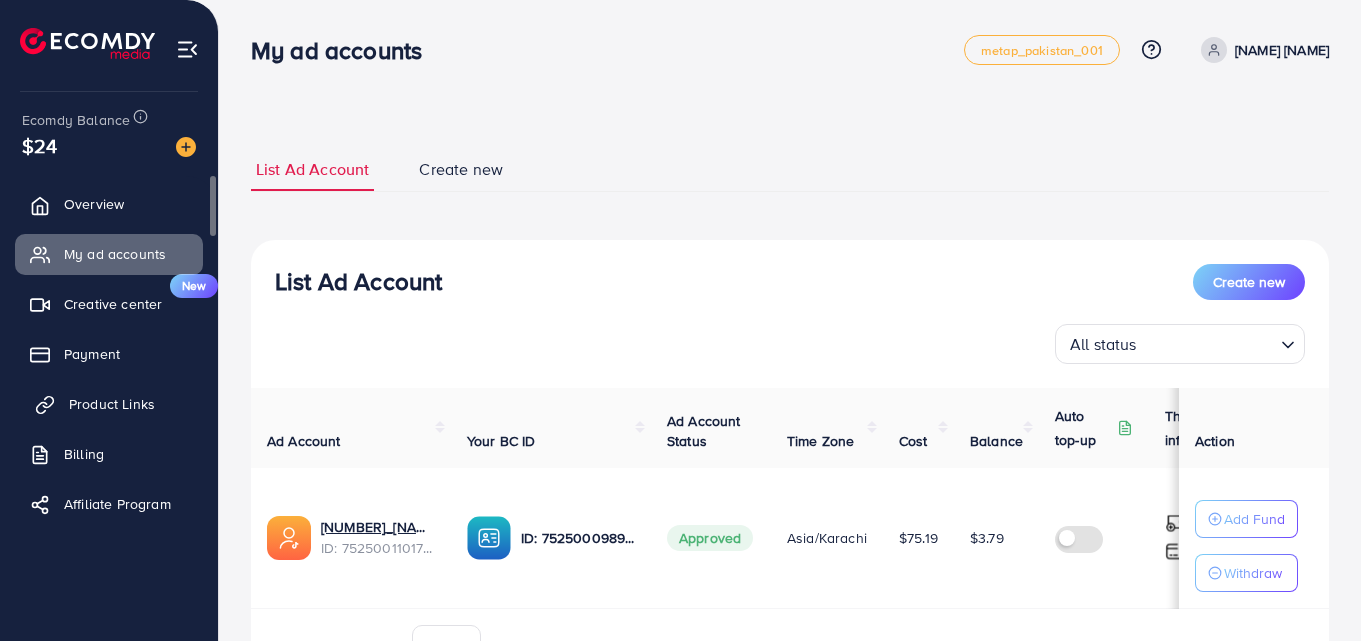 click on "Product Links" at bounding box center [112, 404] 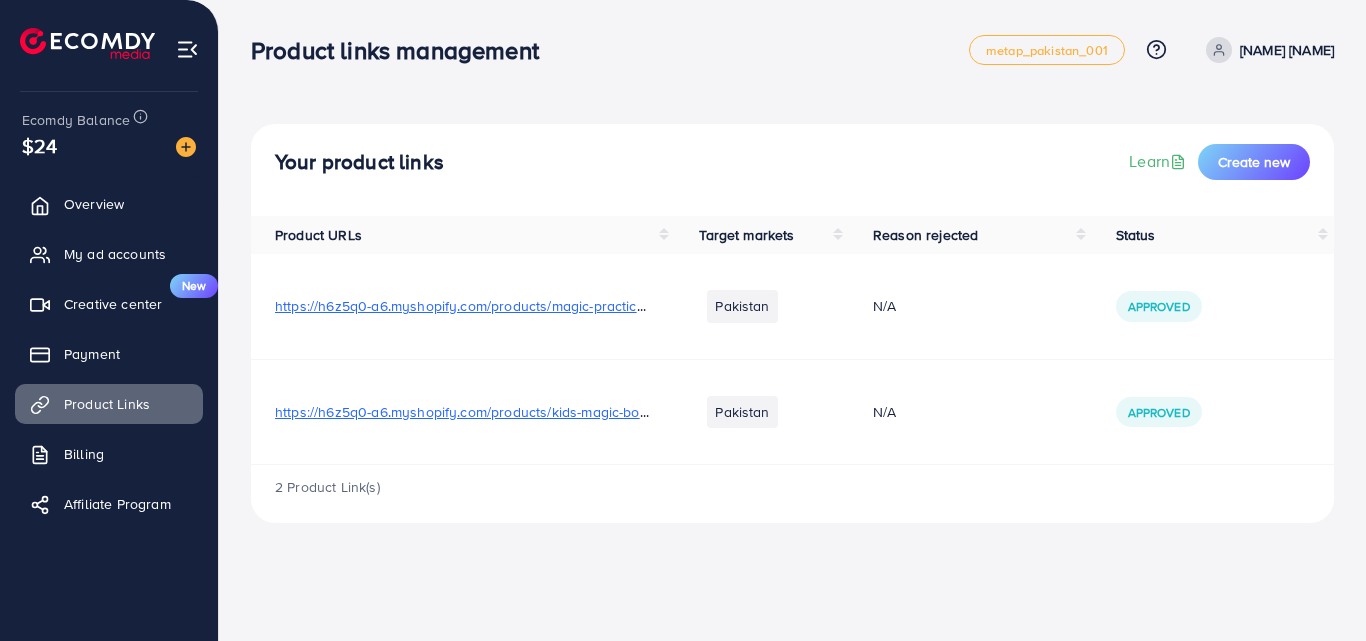 click on "https://h6z5q0-a6.myshopify.com/products/kids-magic-book?utm_source=copyToPasteBoard&utm_medium=product-links&utm_content=web" at bounding box center (721, 412) 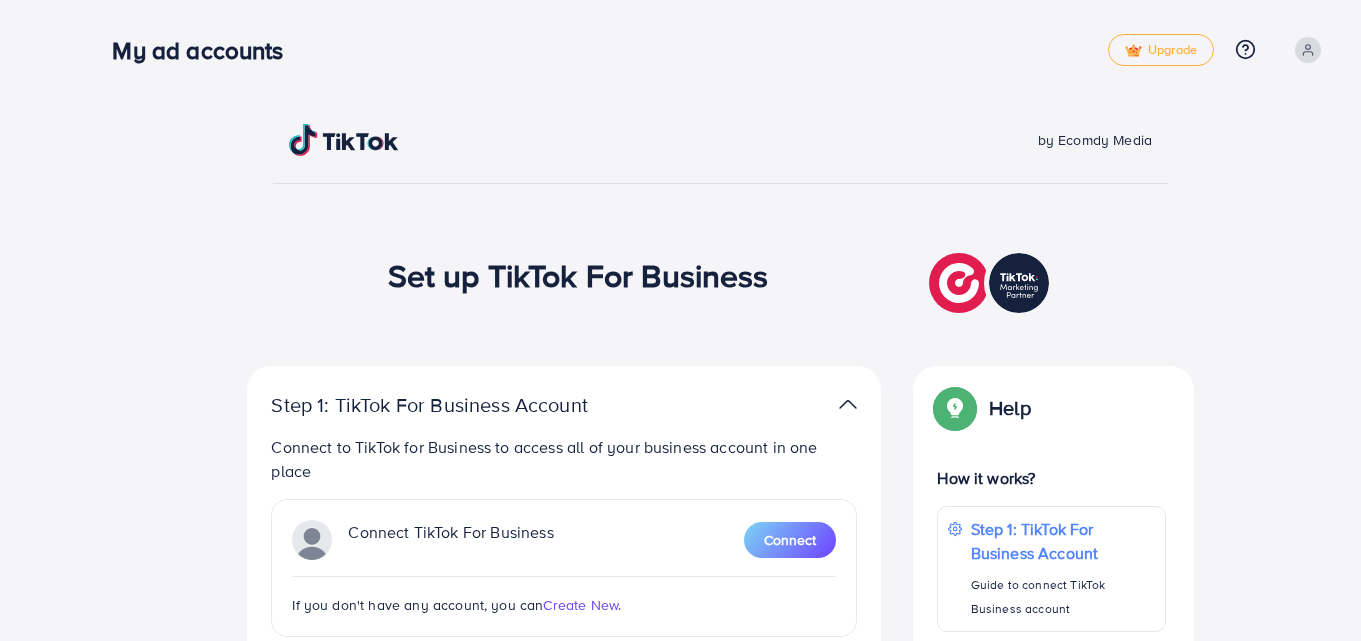 scroll, scrollTop: 0, scrollLeft: 0, axis: both 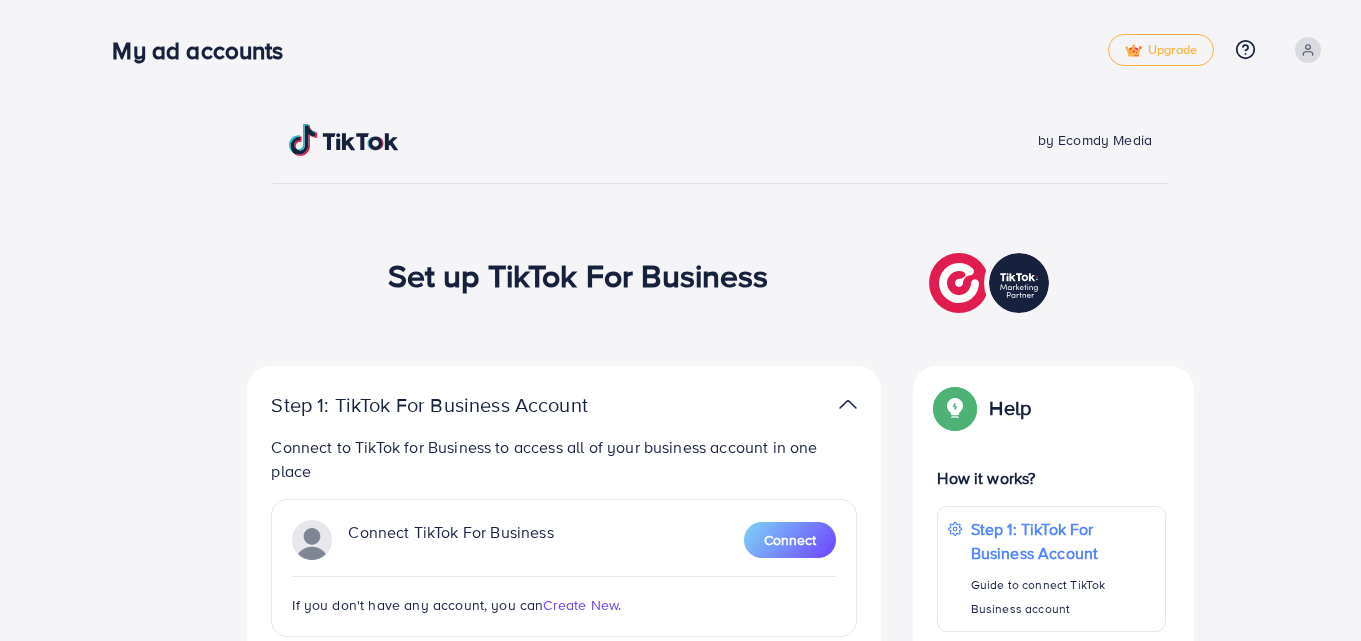 click on "My ad accounts   Upgrade  Help Center Contact Support Plans and Pricing Term and policy About Us    Profile Log out by Ecomdy Media  Set up TikTok For Business   Step 1: TikTok For Business Account   Connect to TikTok for Business to access all of your business account in one place   Connect TikTok For Business   Connect  If you don't have any account, you can  Create New.  By connecting your account, you agree to our   TikTok Business Product (Data) Terms   Step 2: TikTok For Business Center   Business Center is a powerful business management tool that lets organizations  No Business account found  Create New   Step 3: TikTok Ad Account   Create a TikTok Ad account  No accounts found  Create New   If you have any problem, please contact us by   Live Chat   Help   Help   How it works?   Step 1: TikTok For Business Account   Guide to connect TikTok Business account   Step 2: TikTok For Business Center   Guide to create New Business Center   Step 3: TikTok Ad Account   Guide to create Ad account   1.   2." at bounding box center (680, 623) 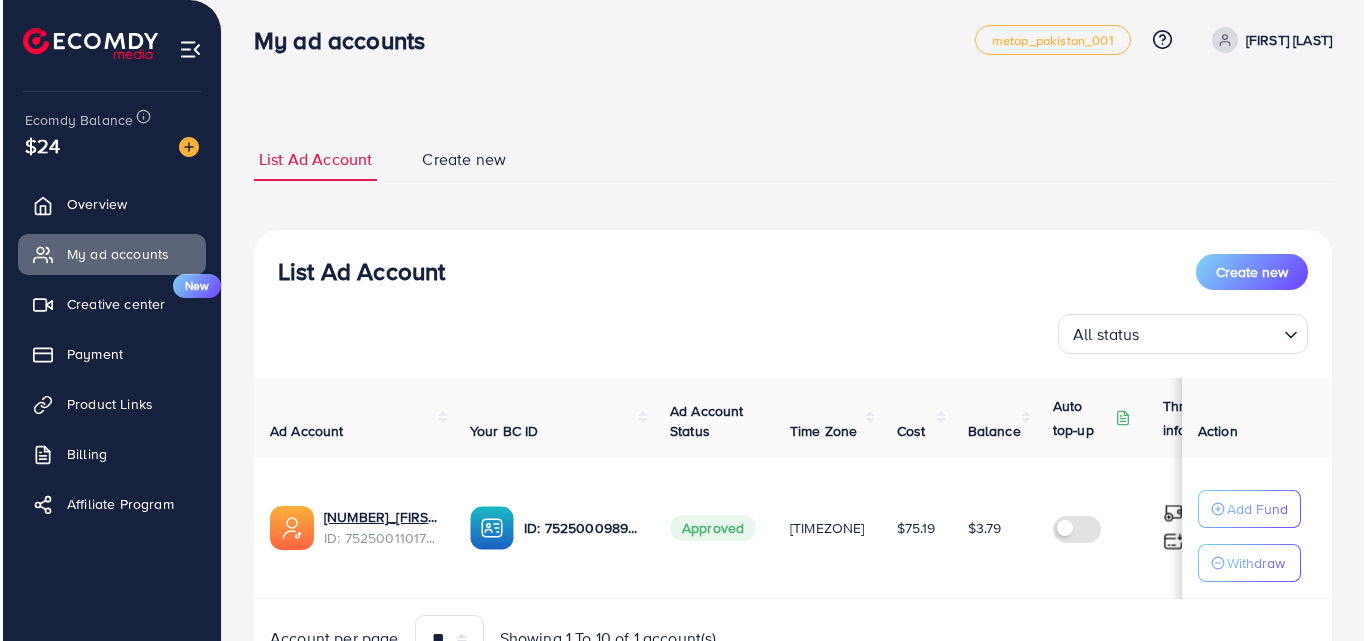 scroll, scrollTop: 0, scrollLeft: 0, axis: both 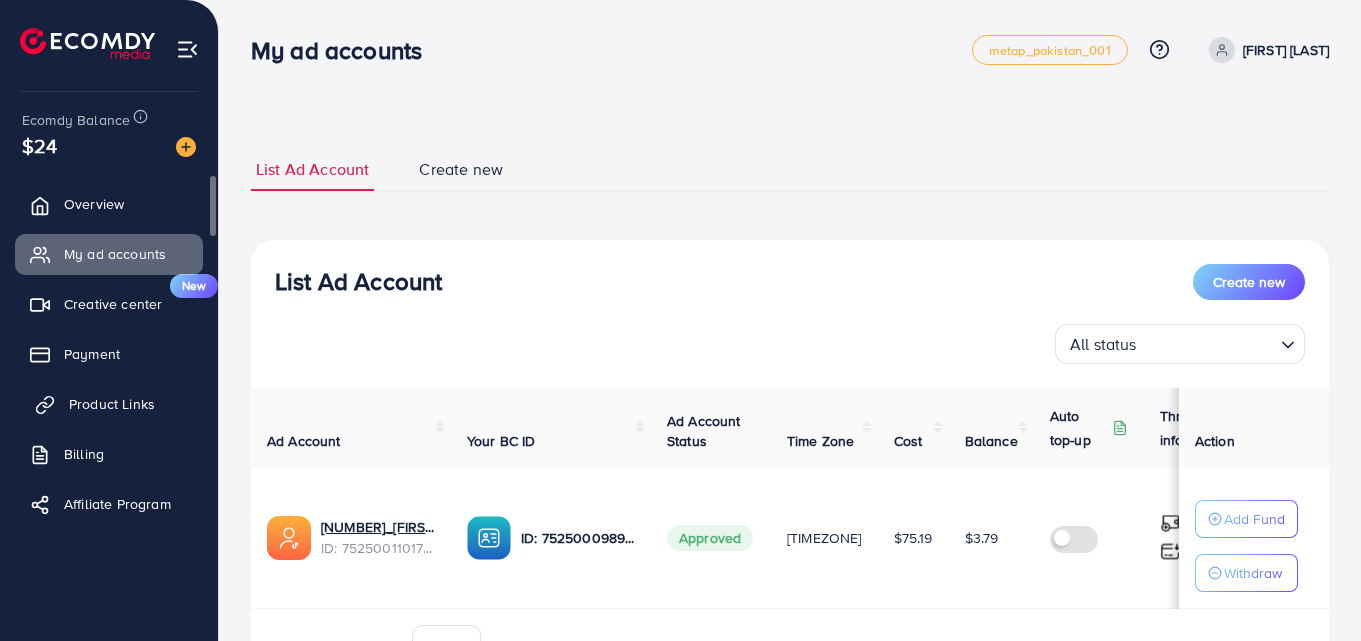 click on "Product Links" at bounding box center [112, 404] 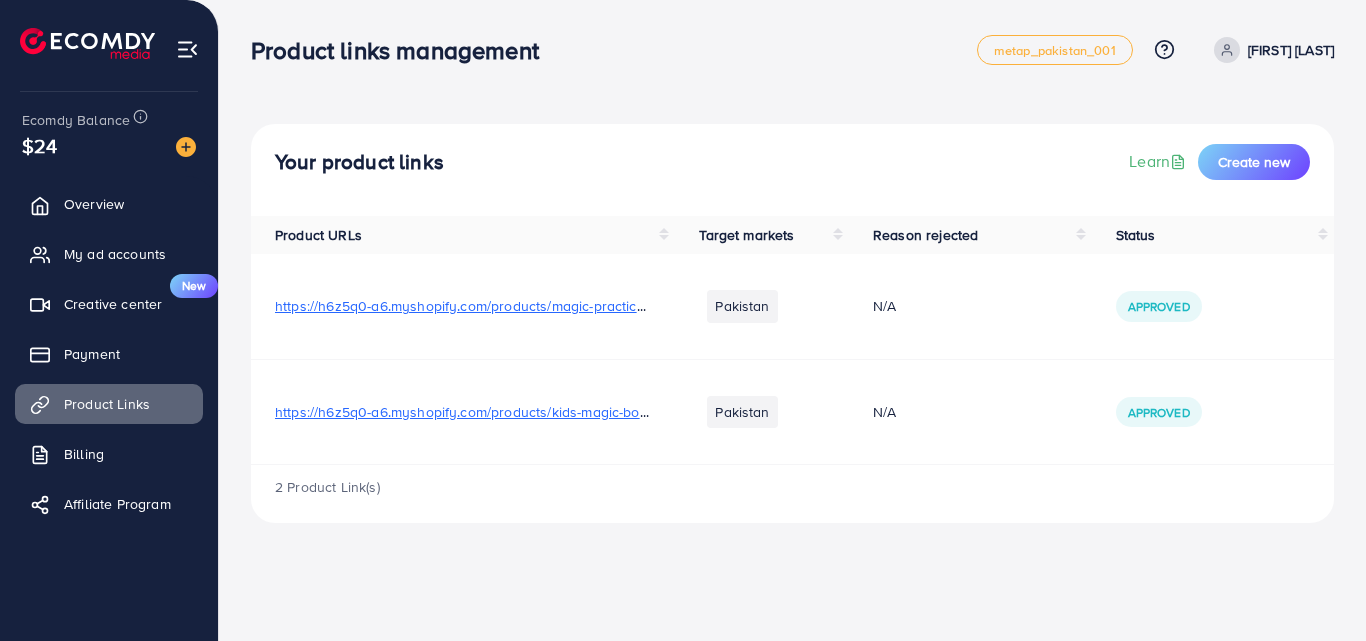click on "https://h6z5q0-a6.myshopify.com/products/kids-magic-book?utm_source=copyToPasteBoard&utm_medium=product-links&utm_content=web" at bounding box center [721, 412] 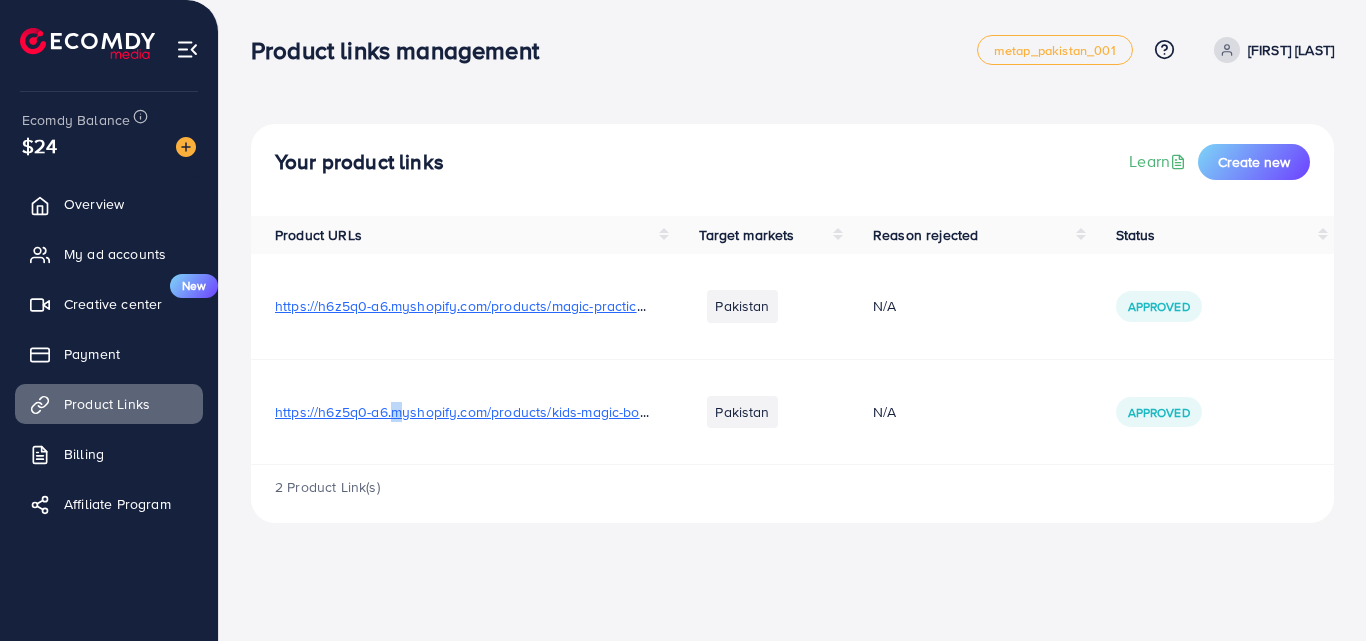click on "https://h6z5q0-a6.myshopify.com/products/kids-magic-book?utm_source=copyToPasteBoard&utm_medium=product-links&utm_content=web" at bounding box center (721, 412) 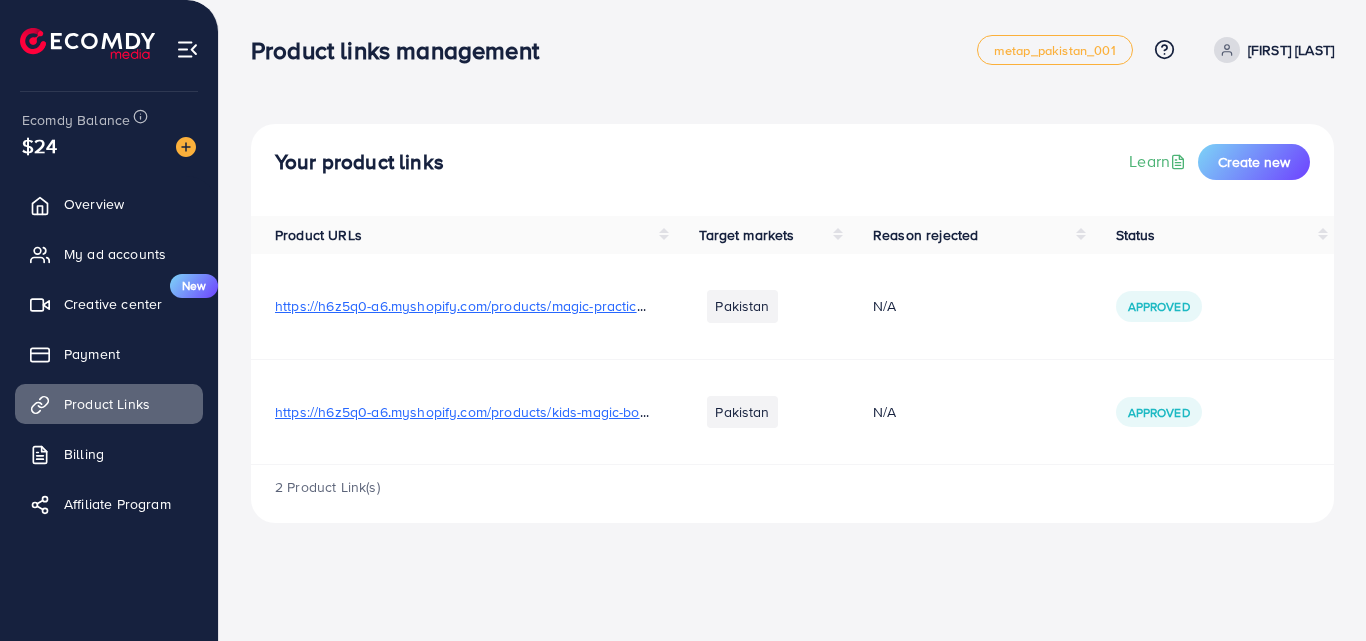 click on "https://h6z5q0-a6.myshopify.com/products/kids-magic-book?utm_source=copyToPasteBoard&utm_medium=product-links&utm_content=web" at bounding box center (721, 412) 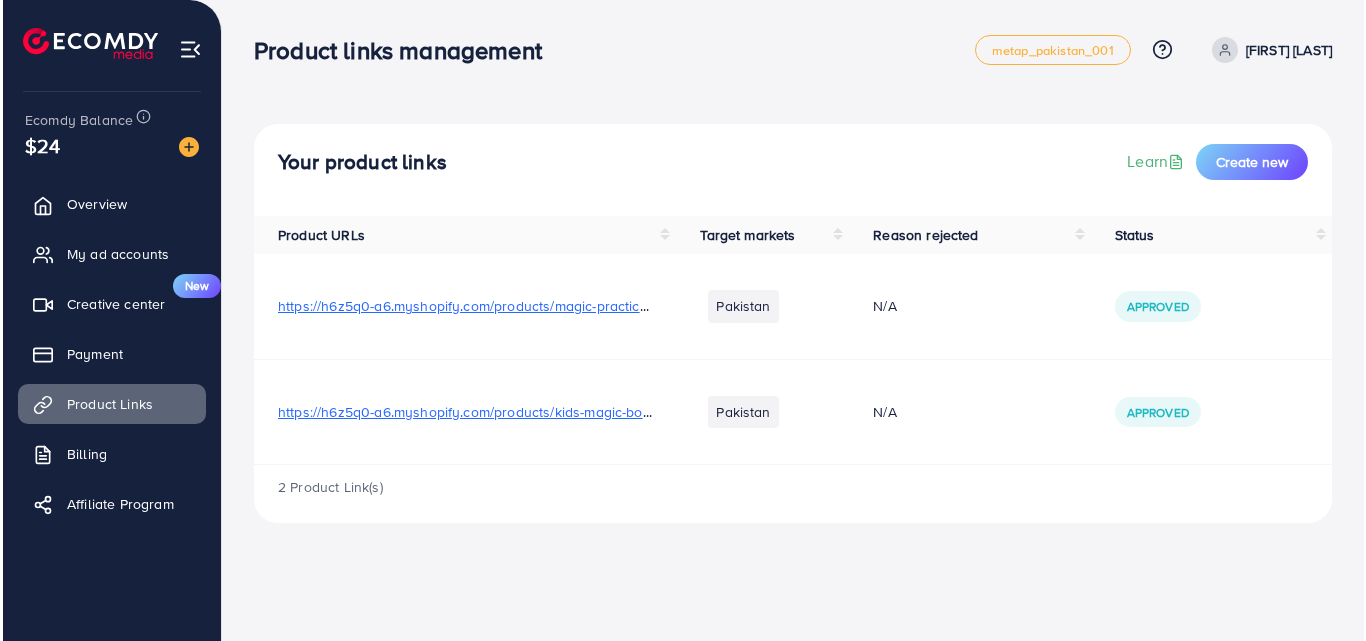 scroll, scrollTop: 0, scrollLeft: 0, axis: both 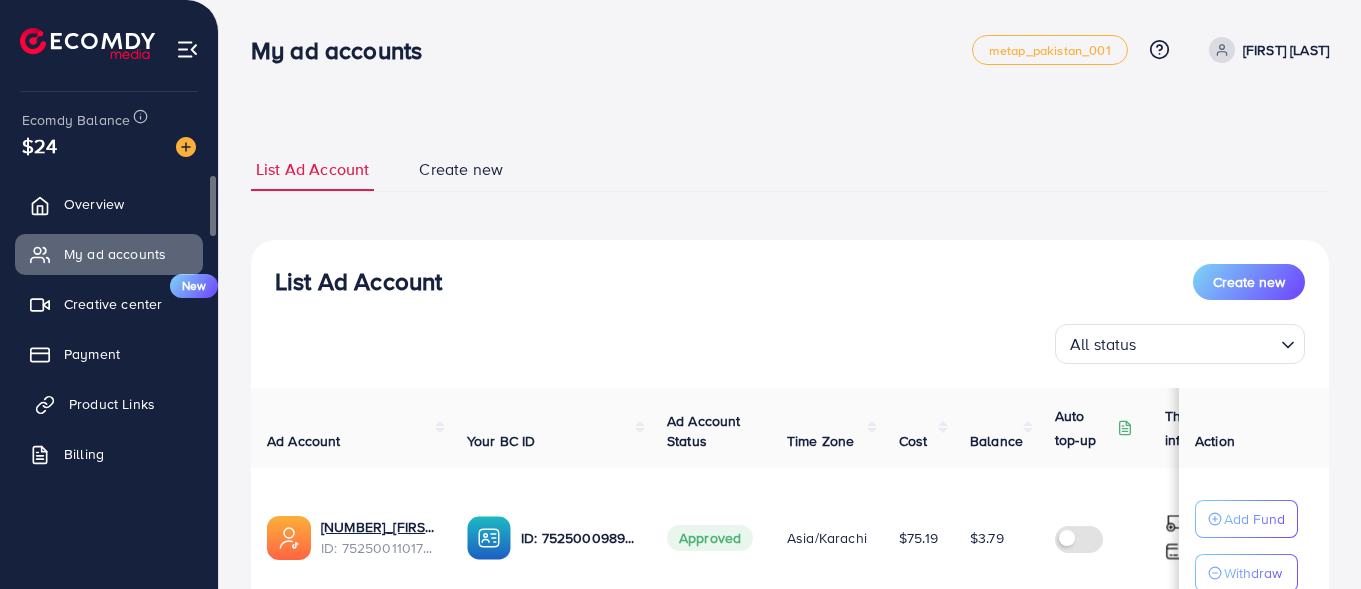 drag, startPoint x: 101, startPoint y: 420, endPoint x: 120, endPoint y: 418, distance: 19.104973 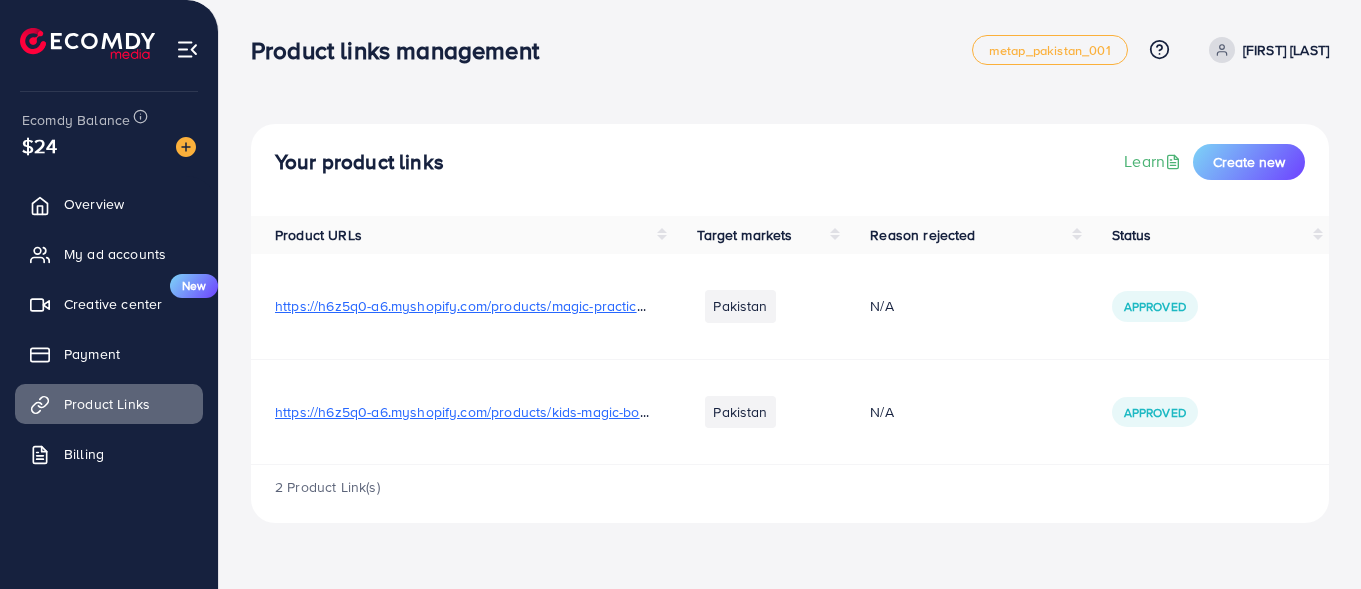 click on "https://h6z5q0-a6.myshopify.com/products/kids-magic-book?utm_source=copyToPasteBoard&utm_medium=product-links&utm_content=web" at bounding box center (462, 411) 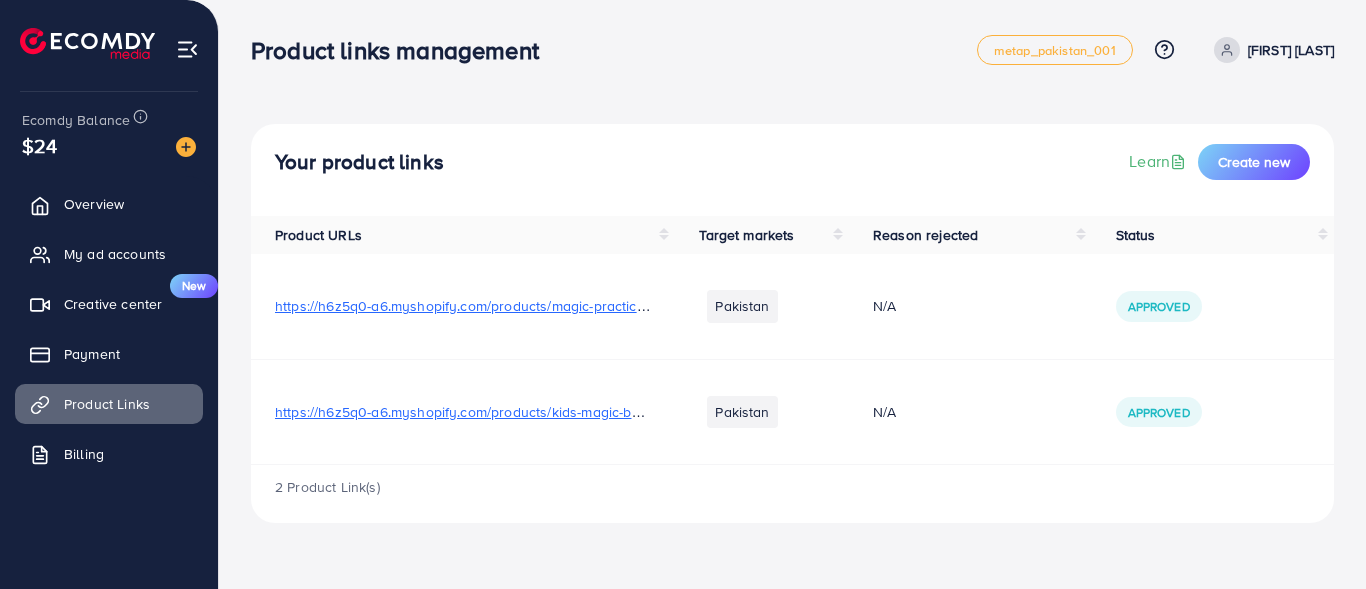 click on "https://h6z5q0-a6.myshopify.com/products/kids-magic-book?utm_source=copyToPasteBoard&utm_medium=product-links&utm_content=web" at bounding box center (721, 412) 